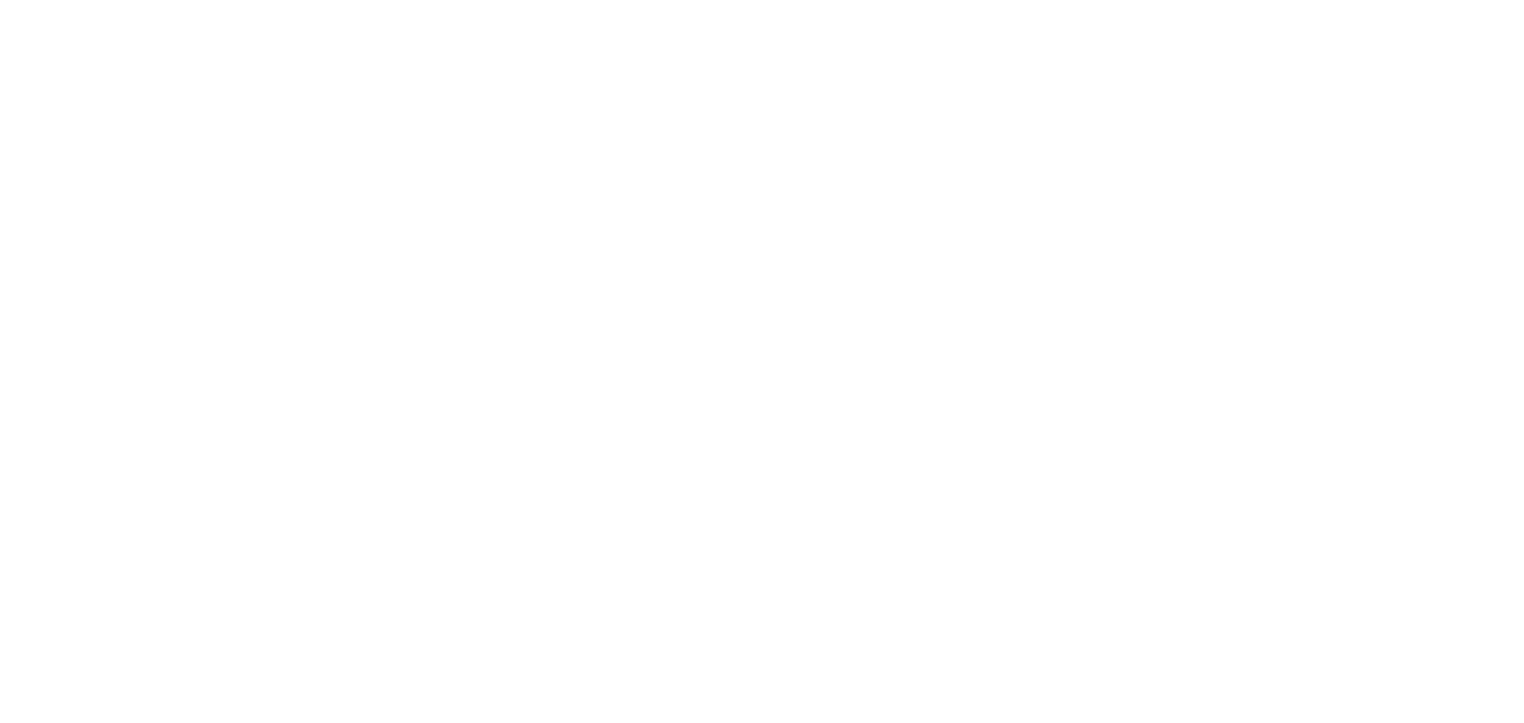scroll, scrollTop: 0, scrollLeft: 0, axis: both 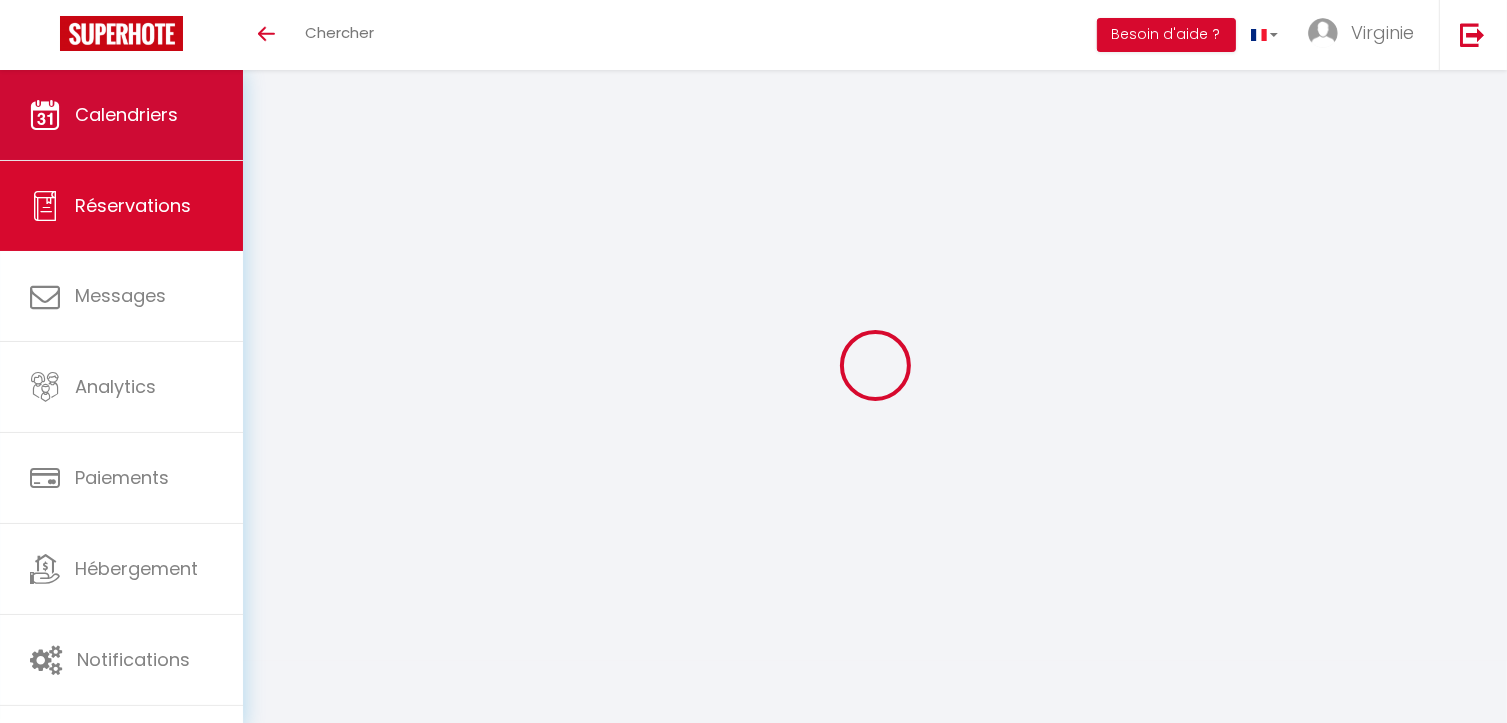 click on "Calendriers" at bounding box center [121, 115] 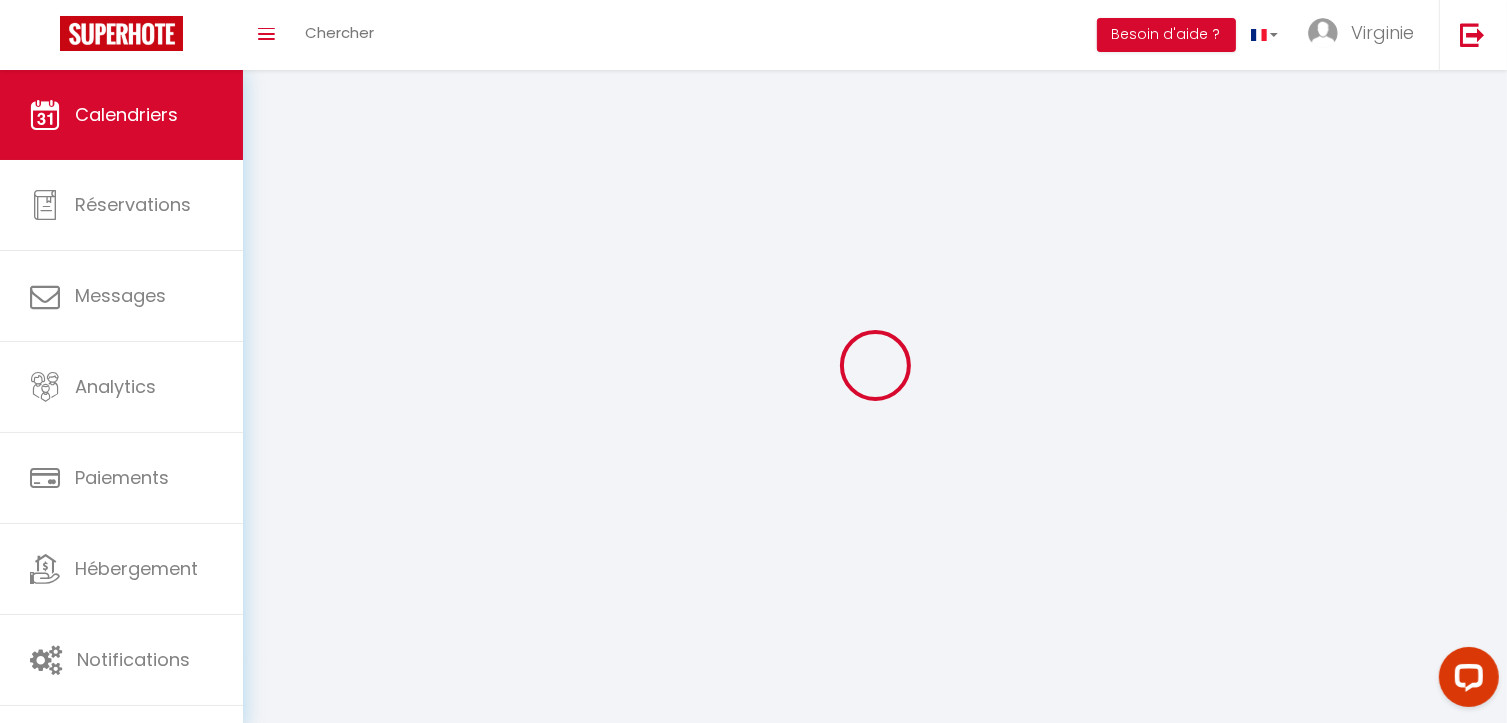 scroll, scrollTop: 0, scrollLeft: 0, axis: both 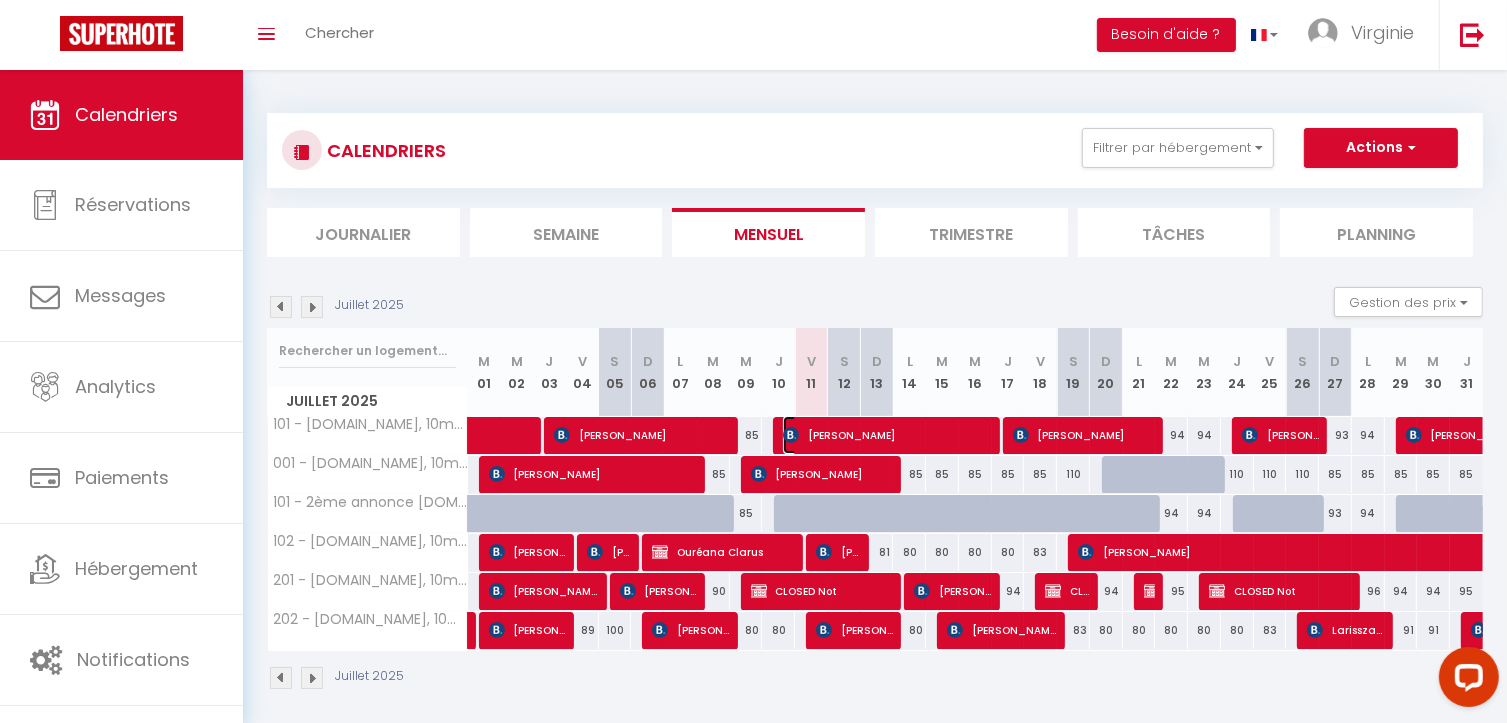 click on "LUIS ANGEL HERRERO" at bounding box center (887, 435) 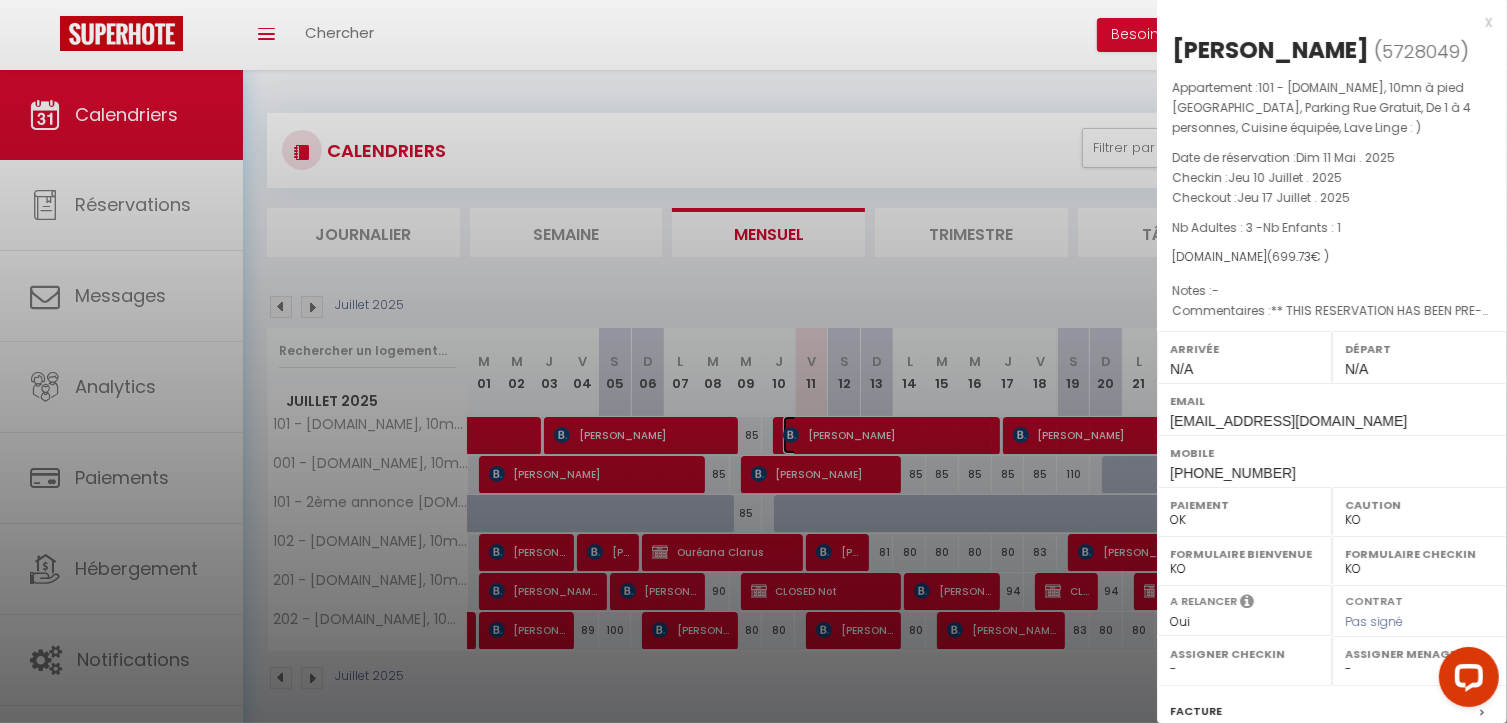 scroll, scrollTop: 70, scrollLeft: 0, axis: vertical 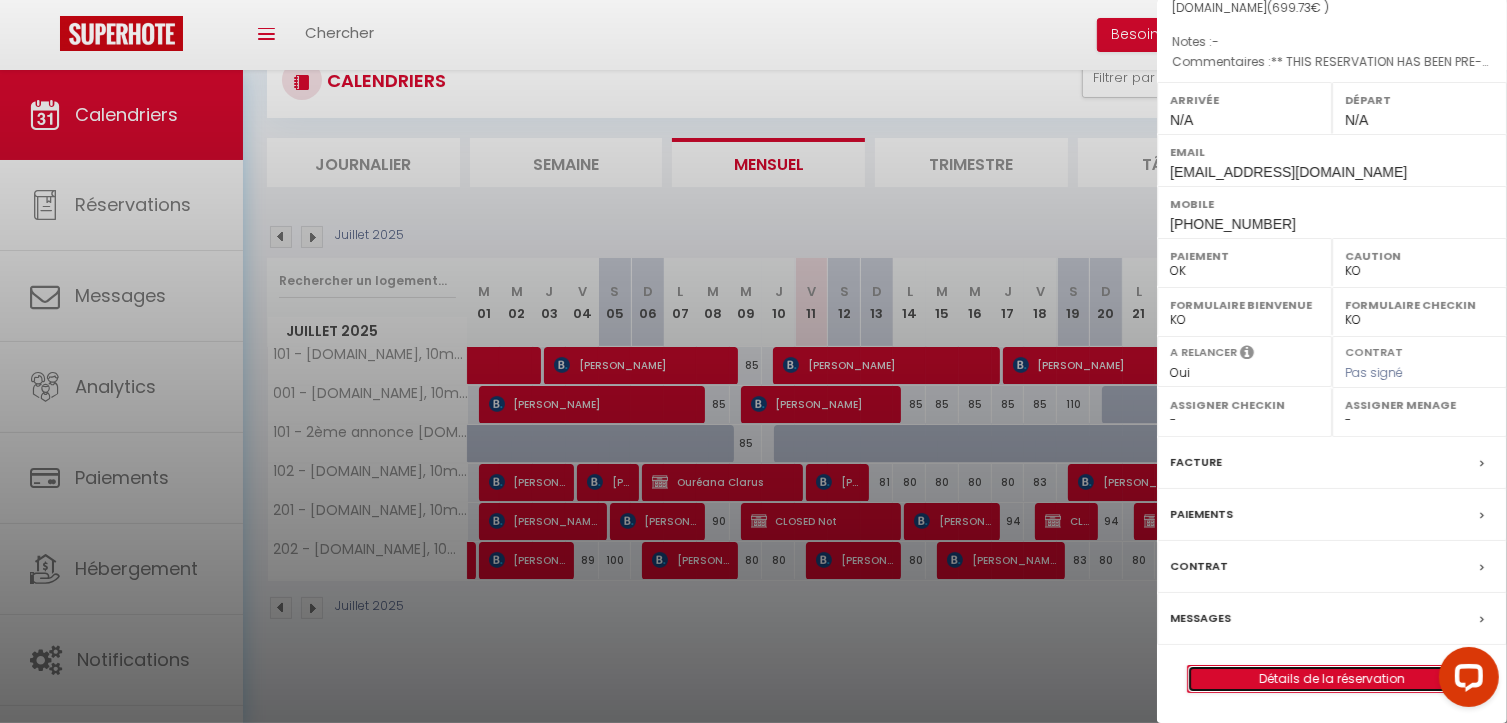 click on "Détails de la réservation" at bounding box center (1332, 679) 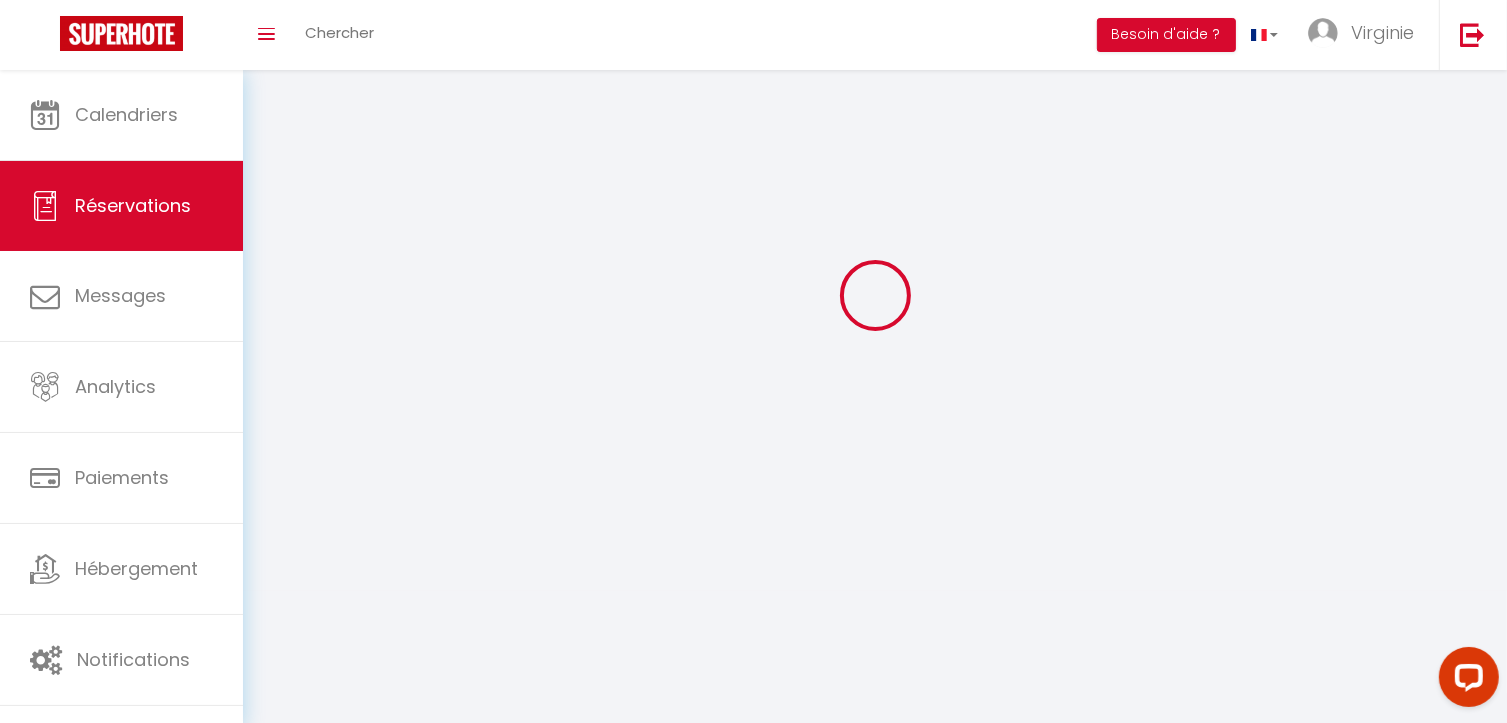 scroll, scrollTop: 0, scrollLeft: 0, axis: both 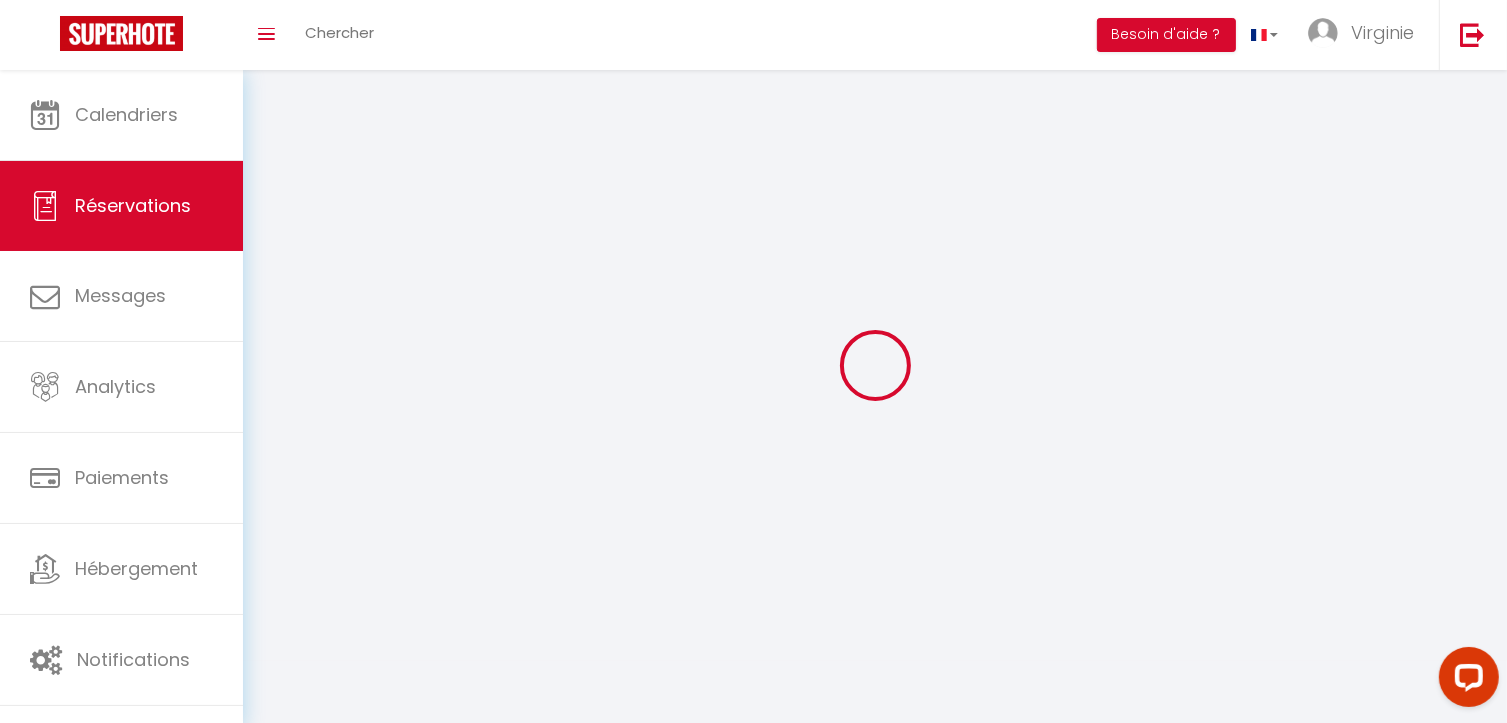 type on "LUIS ANGEL" 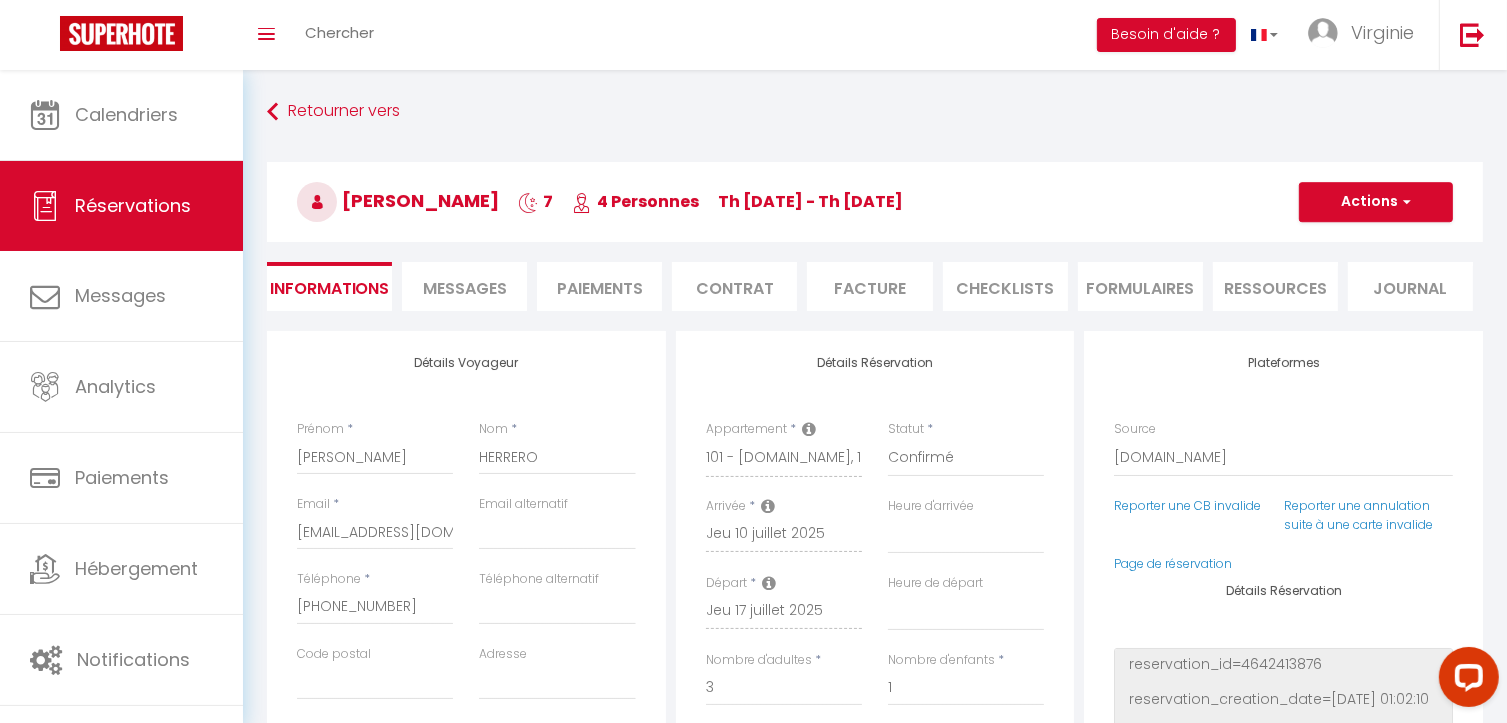 type on "50" 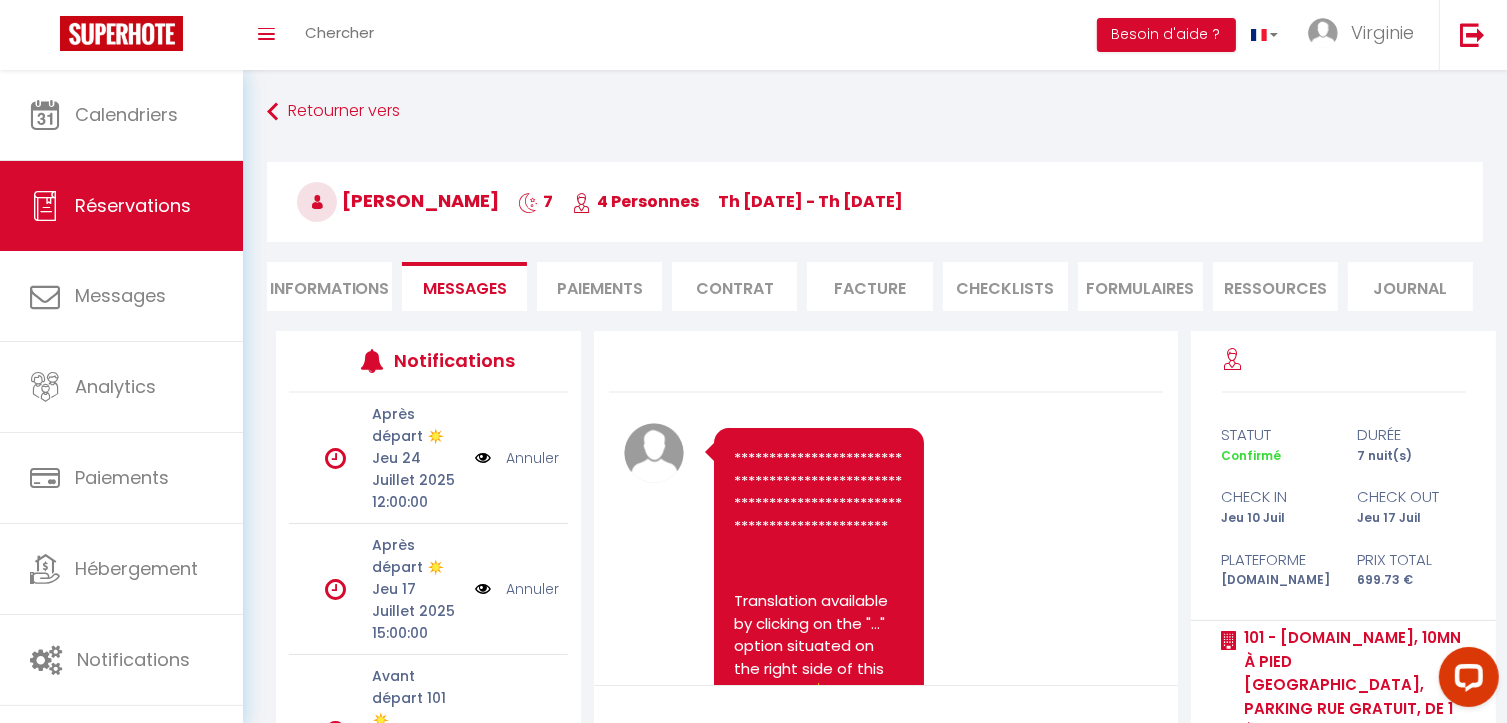 scroll, scrollTop: 205, scrollLeft: 0, axis: vertical 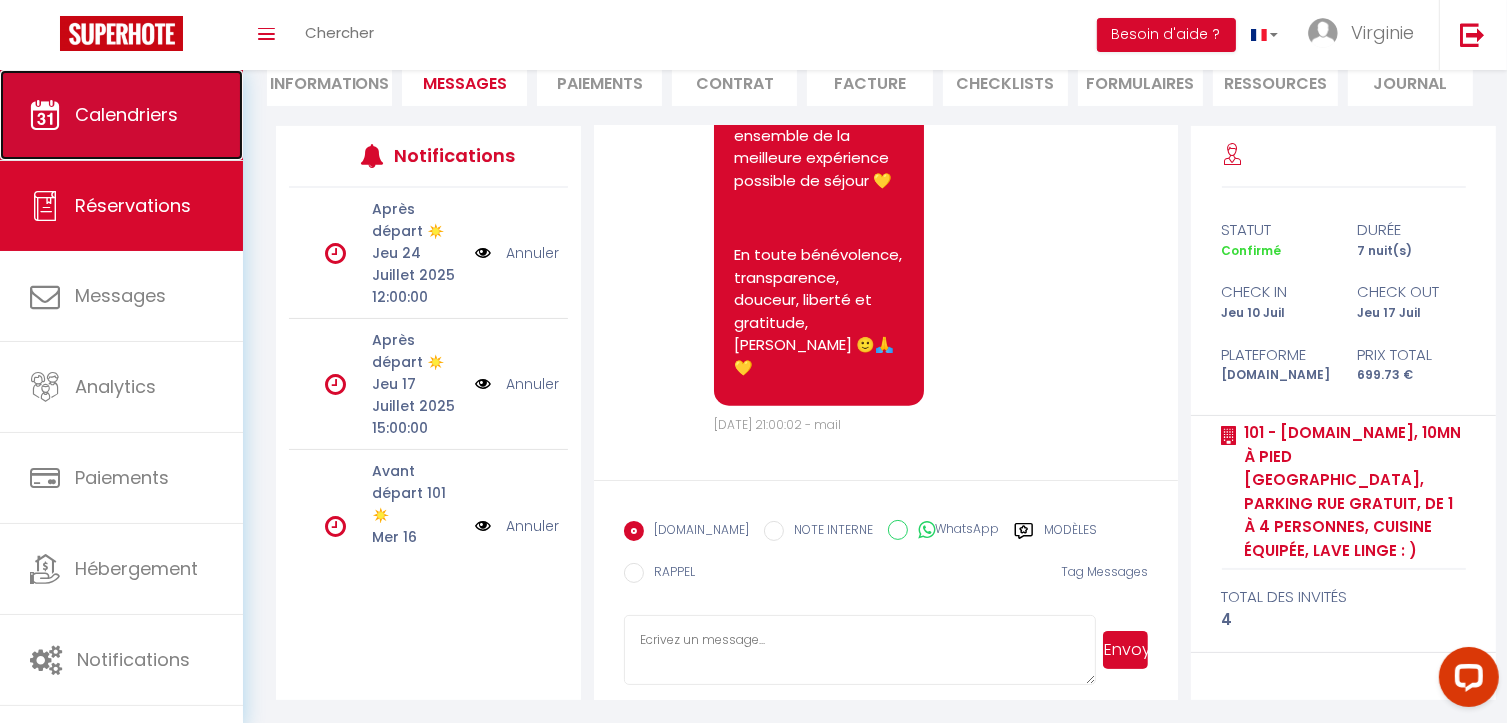 click on "Calendriers" at bounding box center [121, 115] 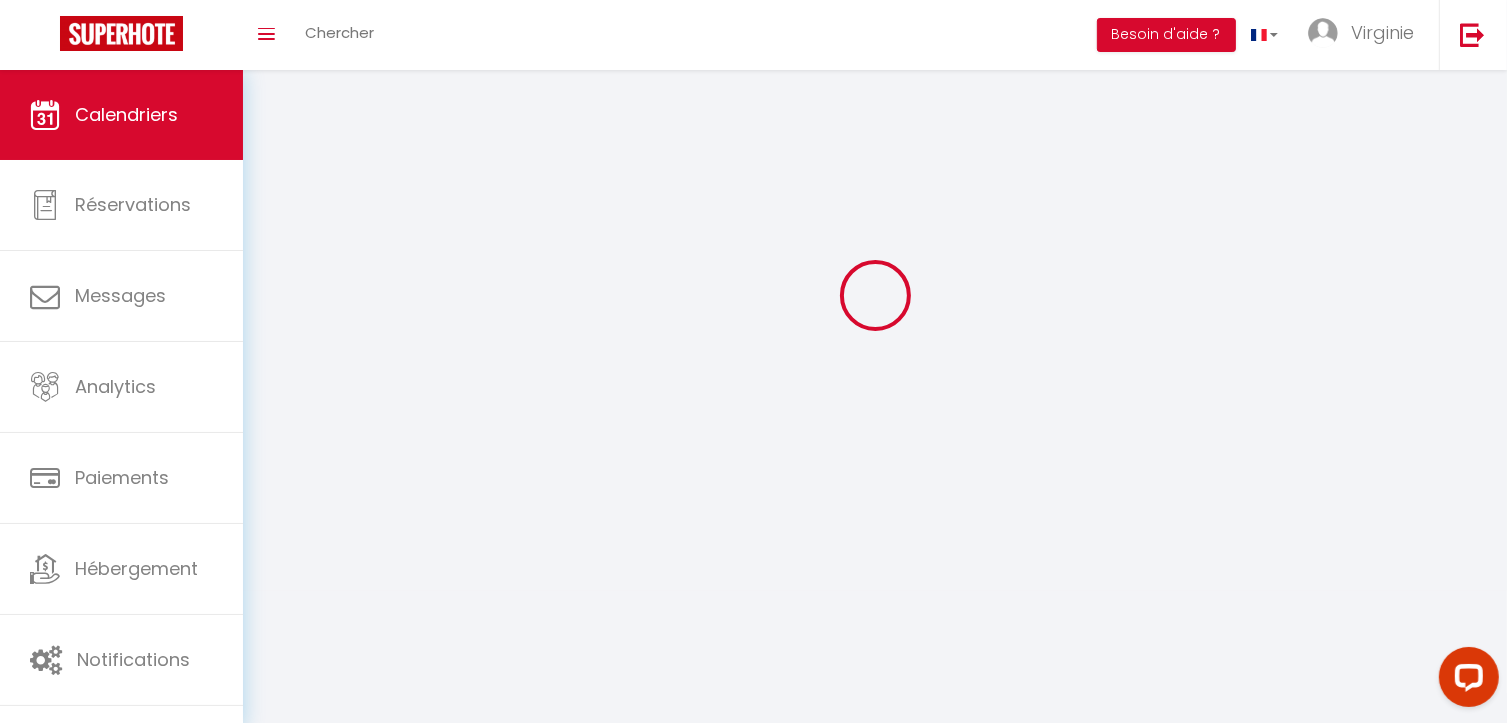 scroll, scrollTop: 0, scrollLeft: 0, axis: both 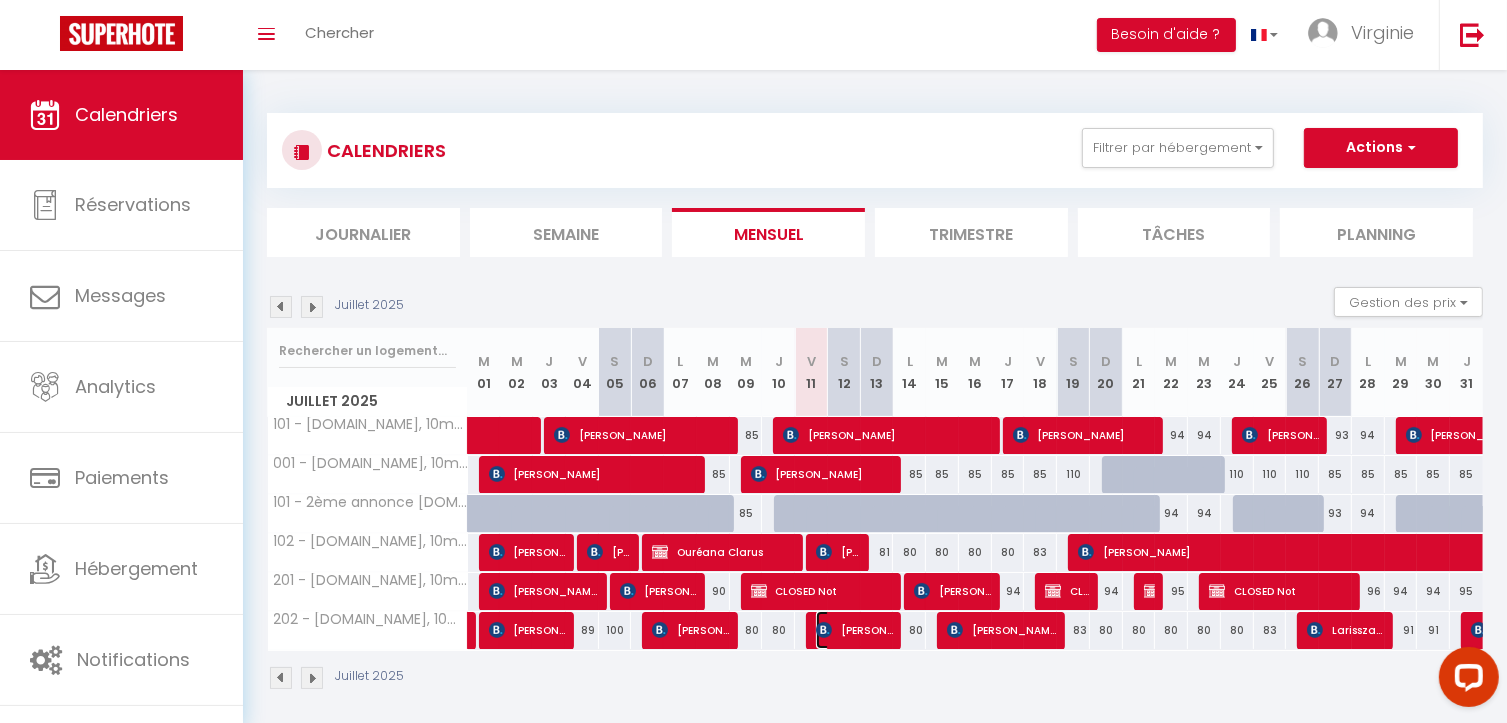 click on "NGUYEN Jenny" at bounding box center (854, 630) 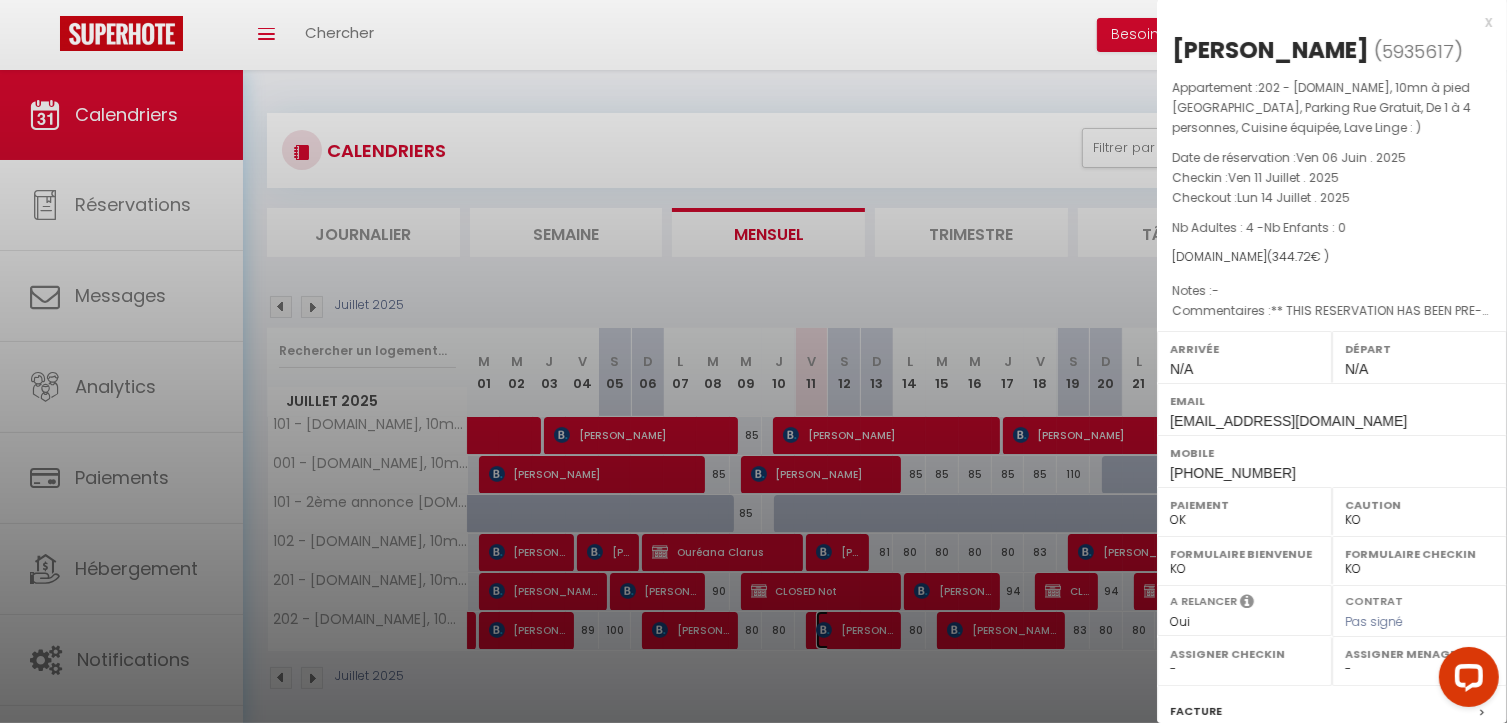 scroll, scrollTop: 70, scrollLeft: 0, axis: vertical 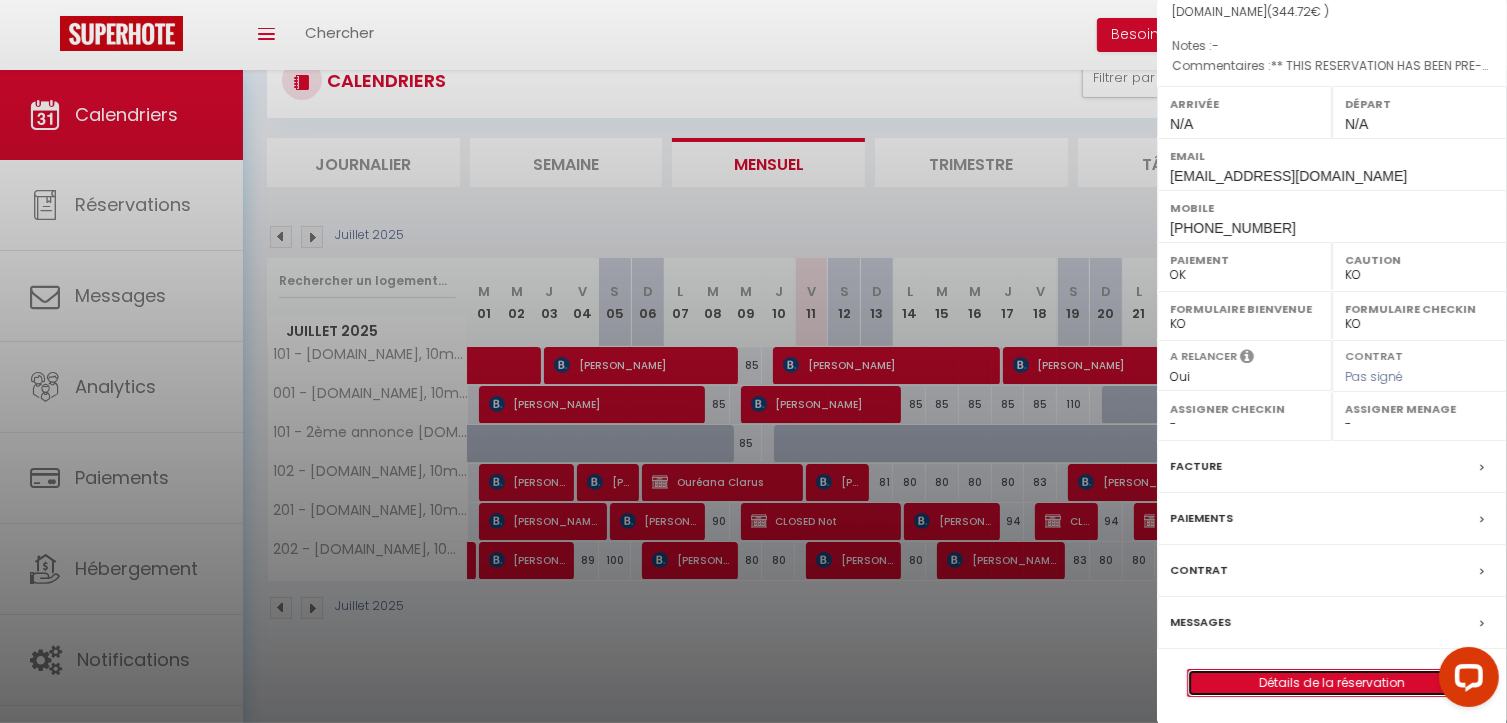 click on "Détails de la réservation" at bounding box center (1332, 683) 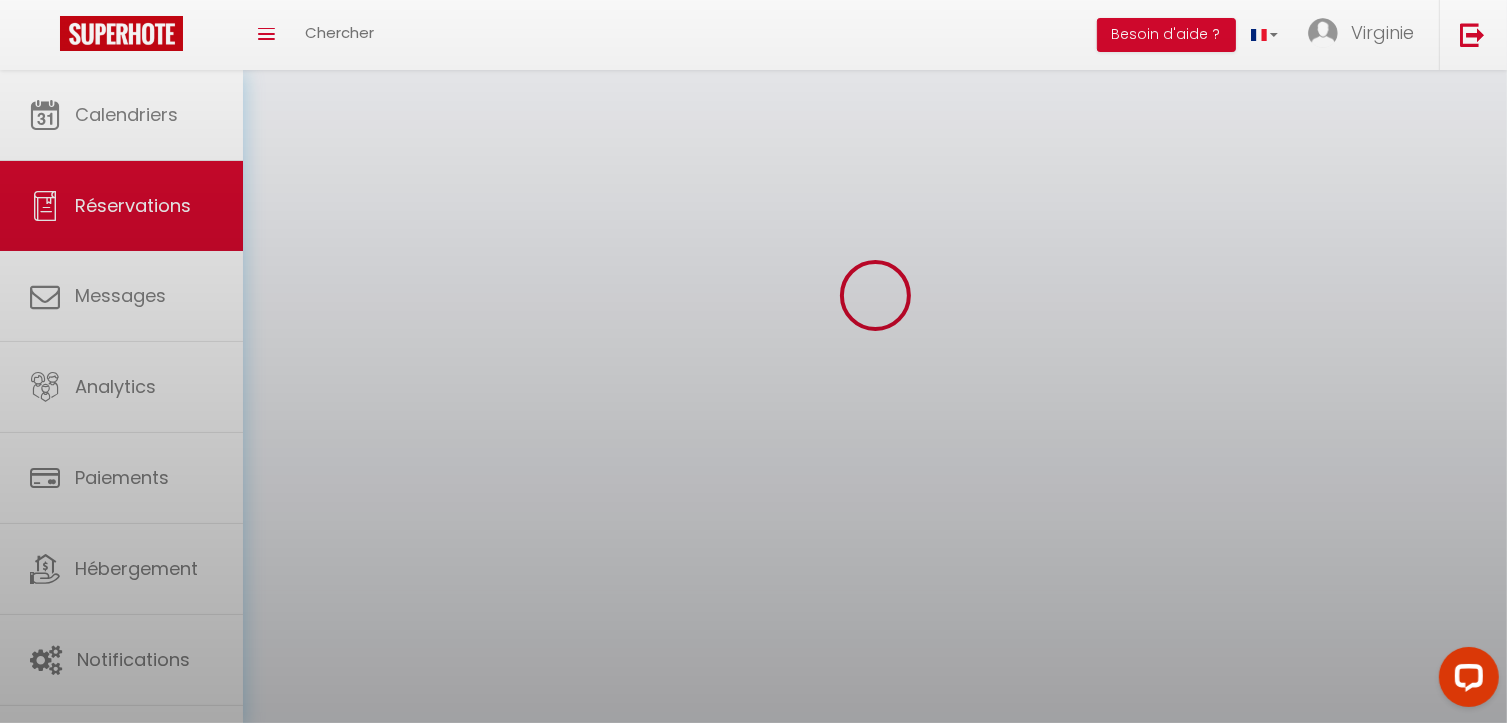 scroll, scrollTop: 0, scrollLeft: 0, axis: both 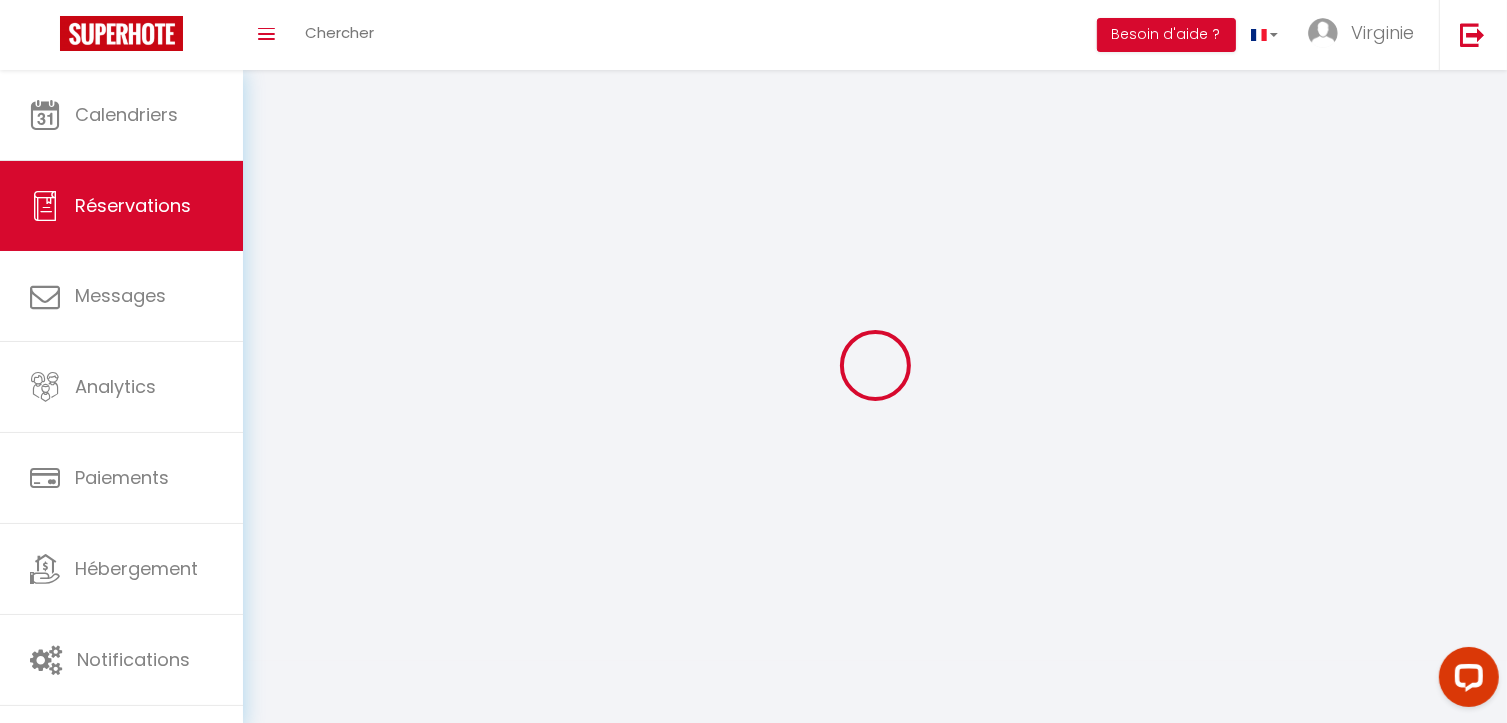 select 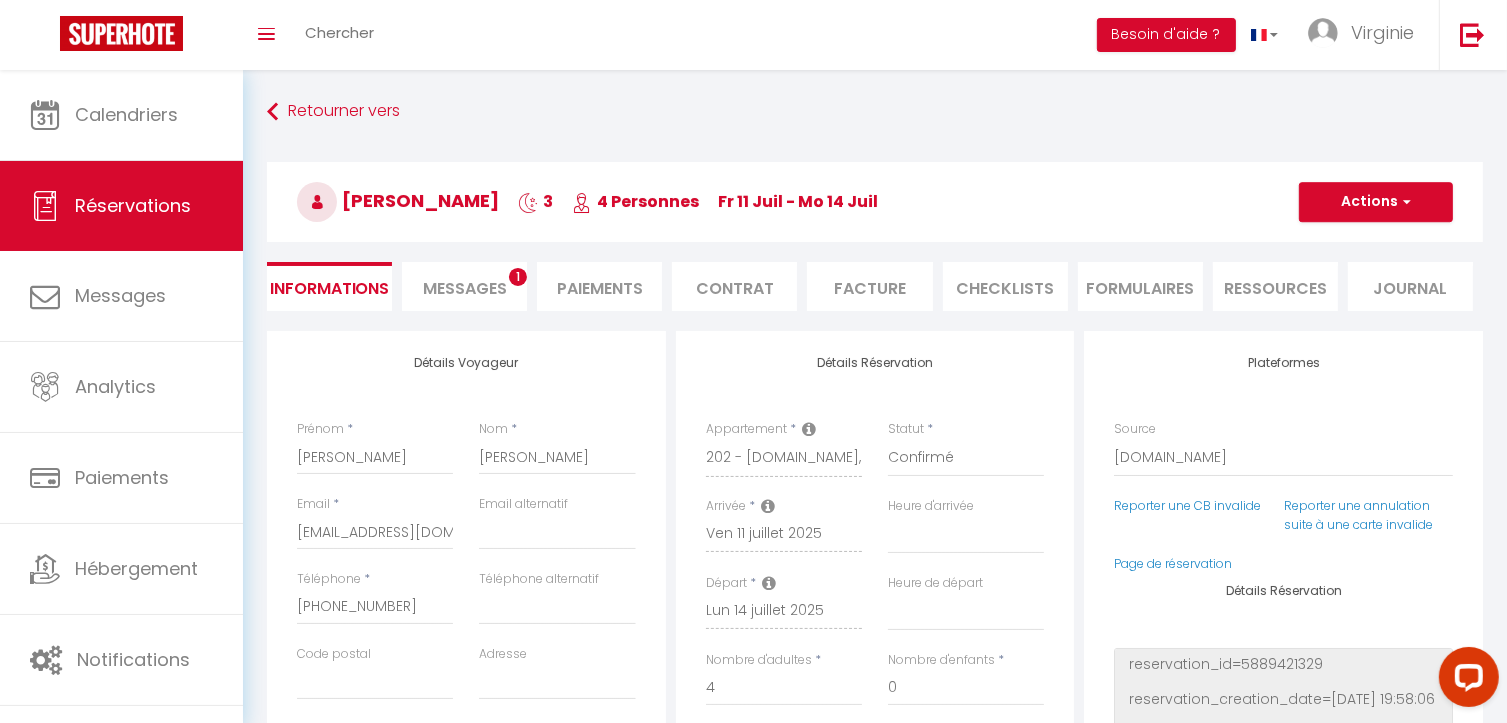 type on "60" 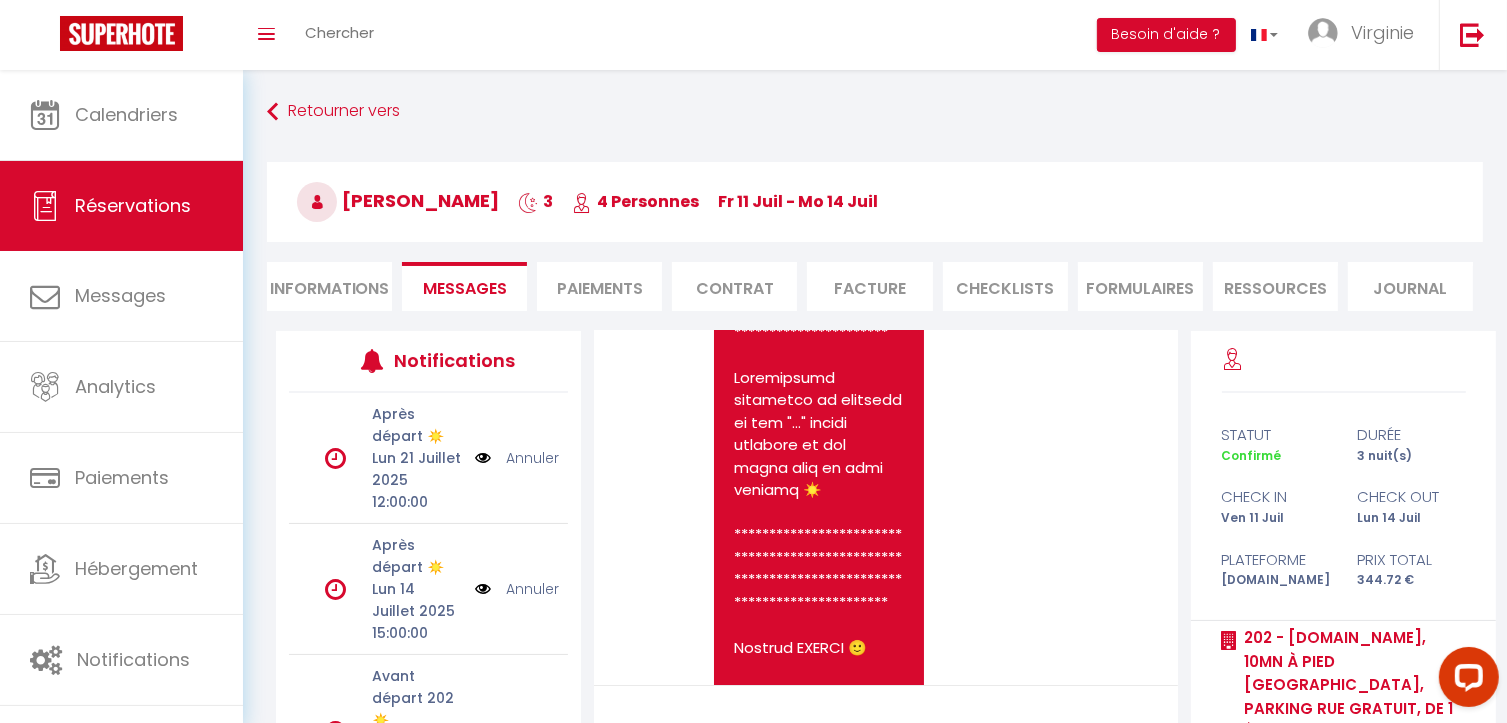 scroll, scrollTop: 196, scrollLeft: 0, axis: vertical 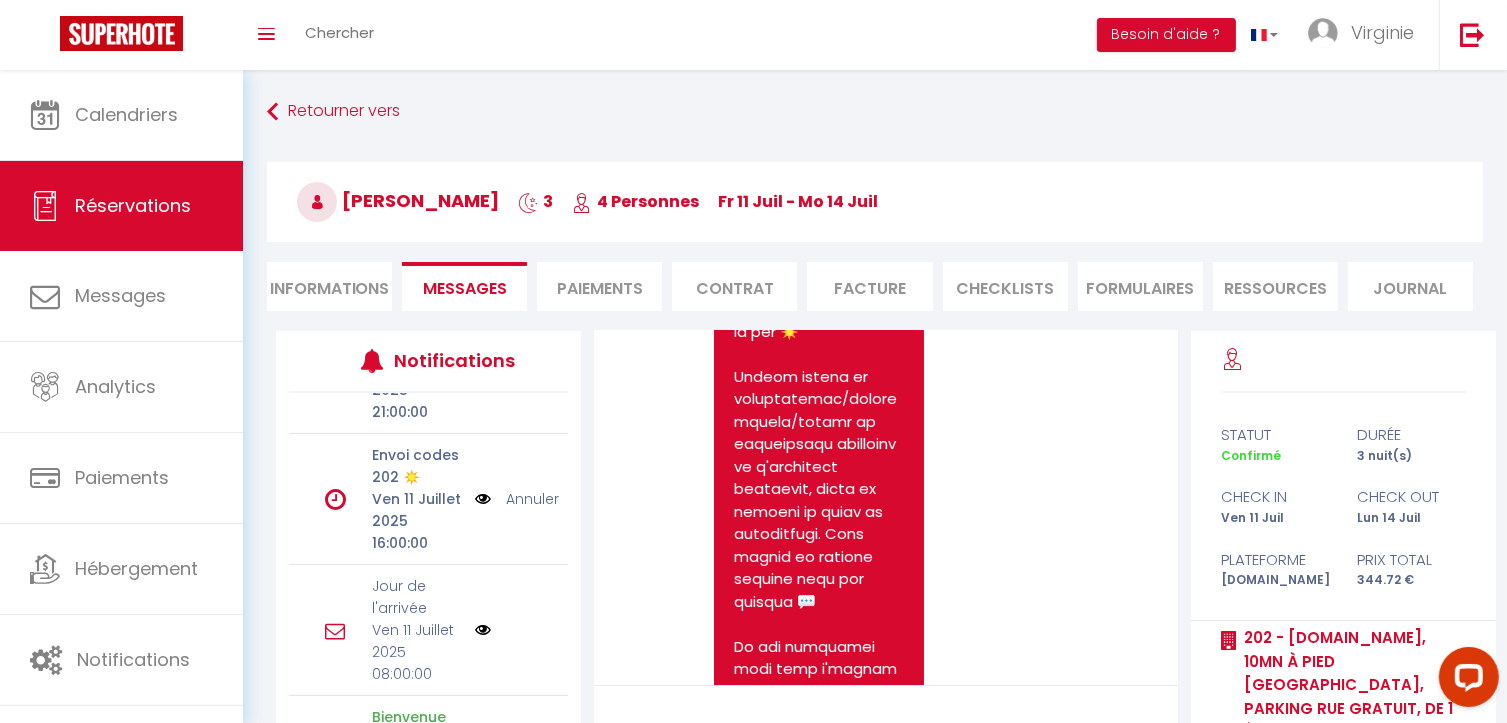 click at bounding box center [483, 630] 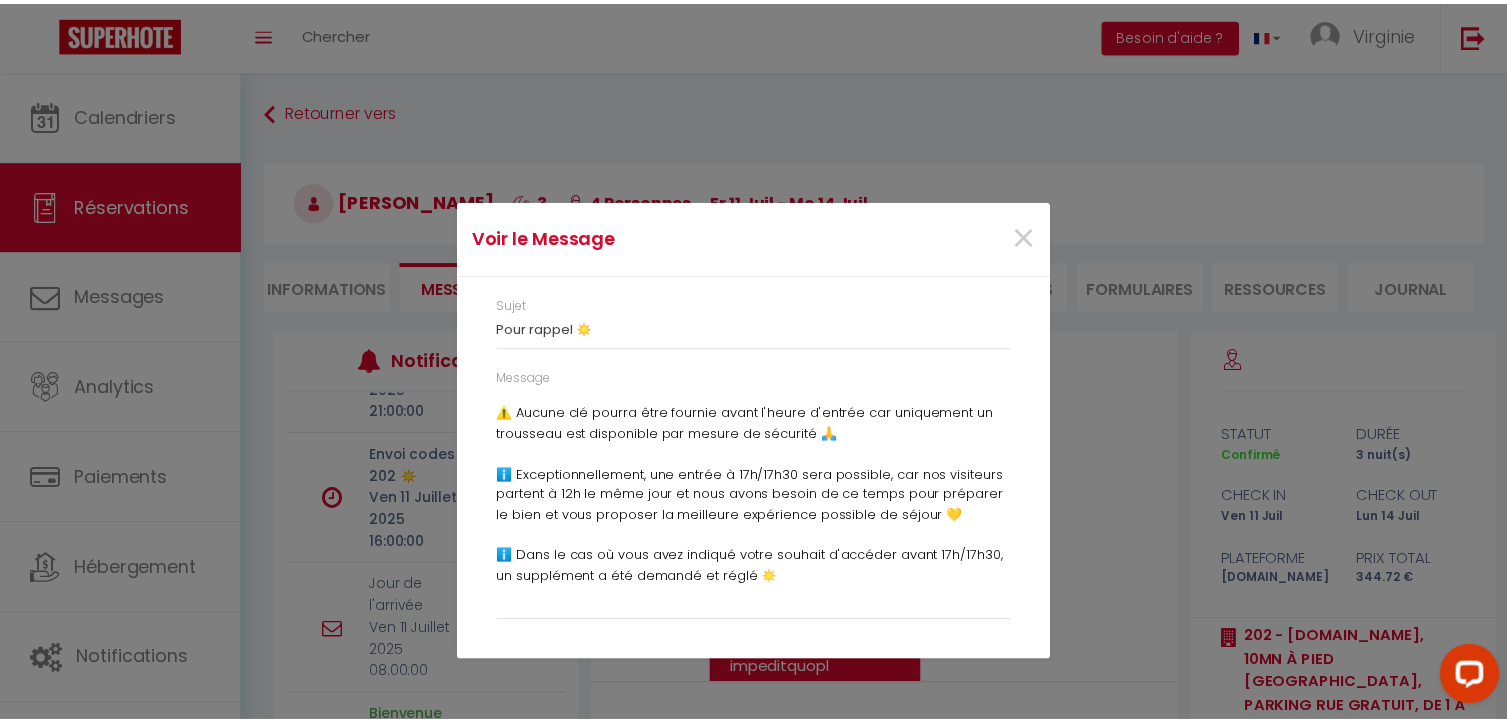 scroll, scrollTop: 320, scrollLeft: 0, axis: vertical 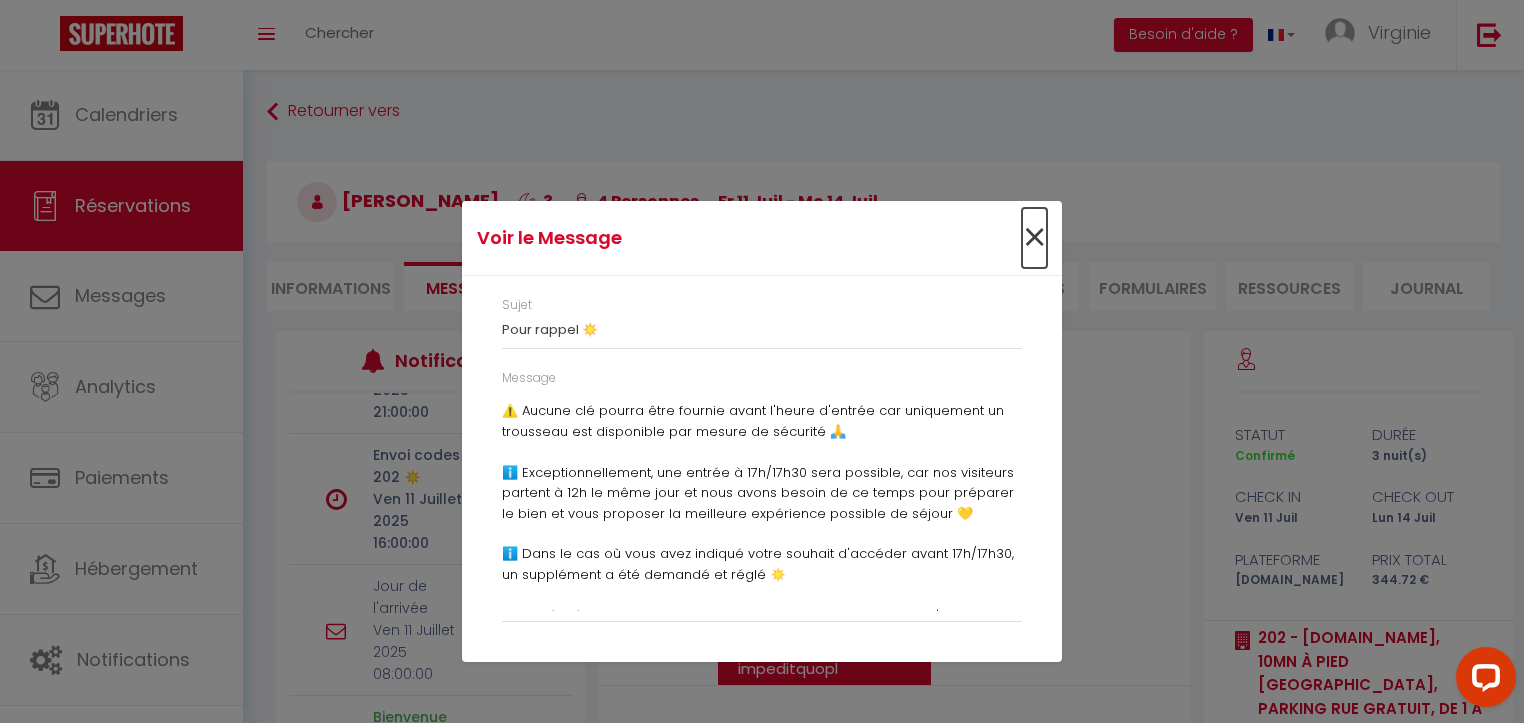 click on "×" at bounding box center [1034, 238] 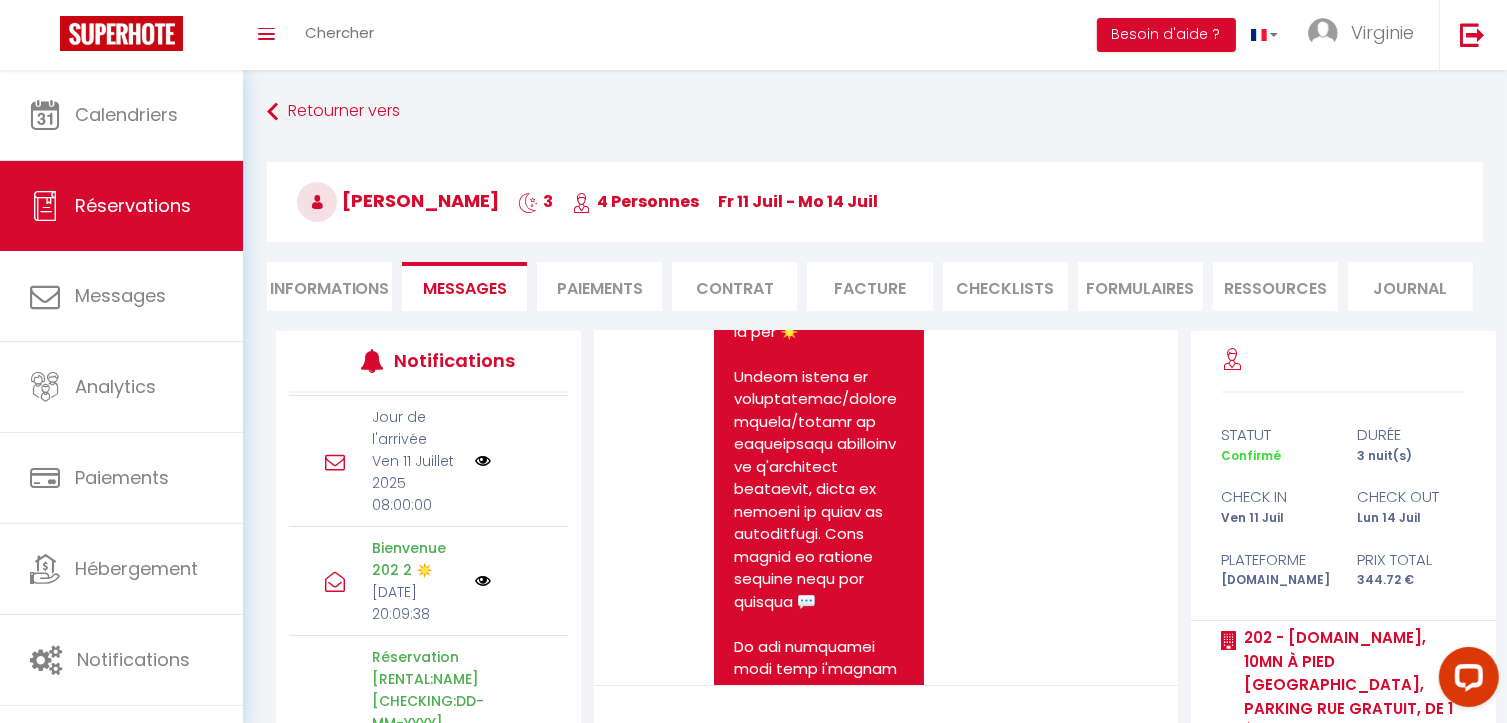 scroll, scrollTop: 684, scrollLeft: 0, axis: vertical 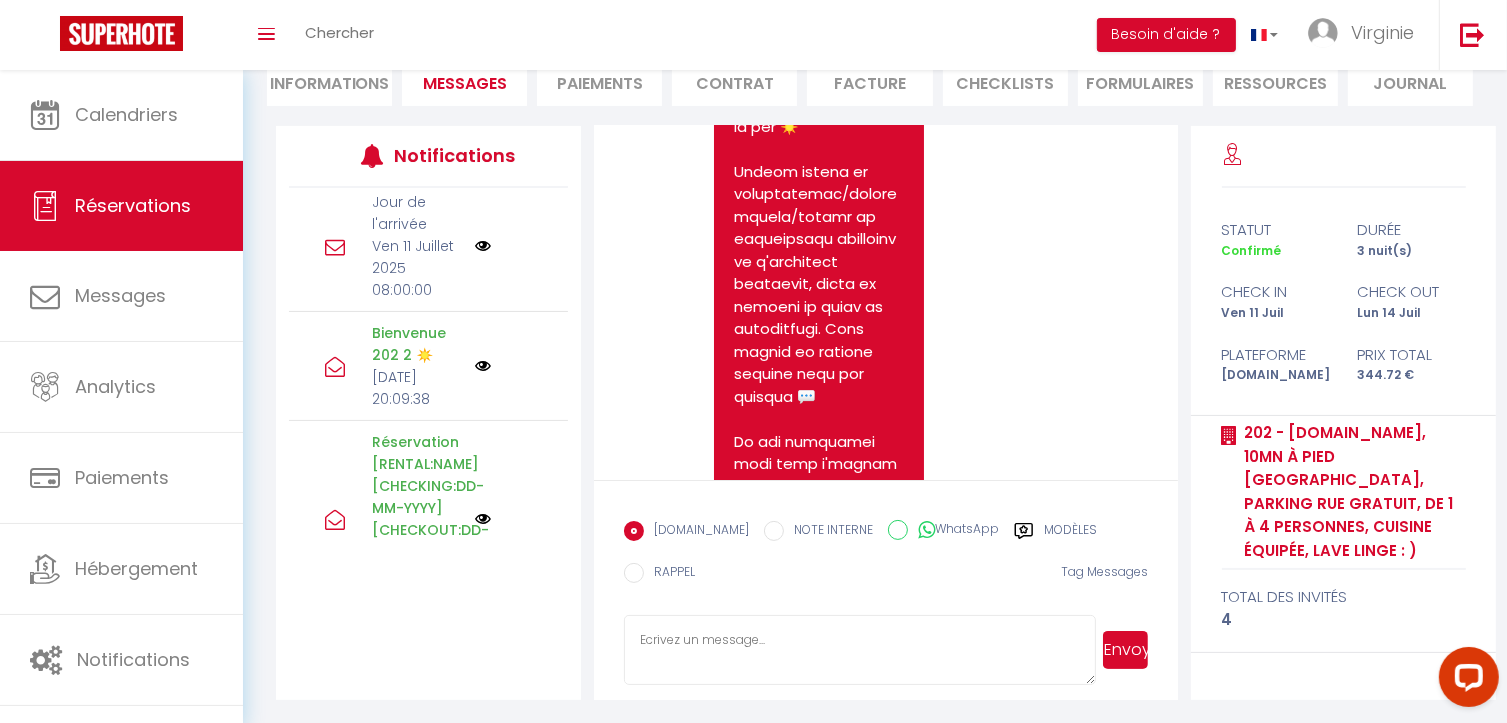 click on "Modèles" at bounding box center (1070, 533) 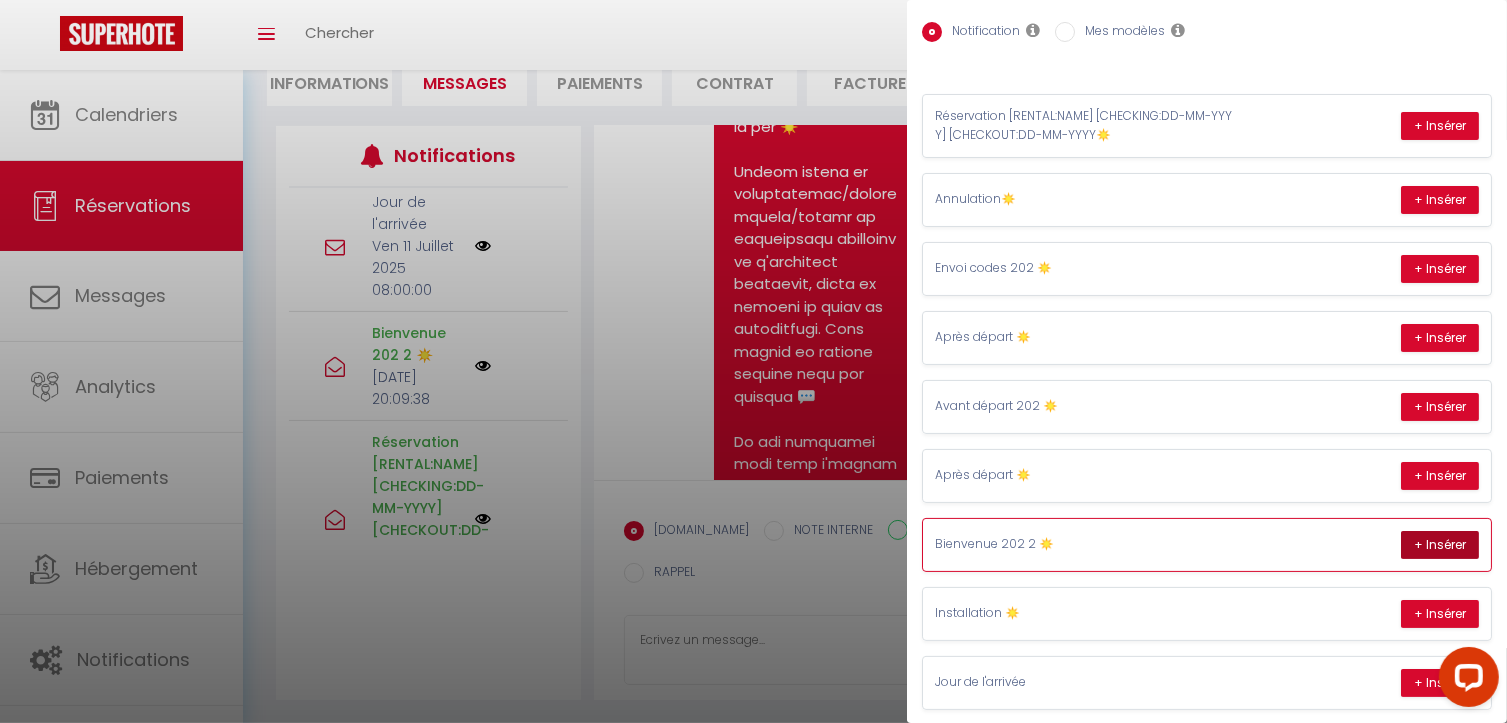 scroll, scrollTop: 141, scrollLeft: 0, axis: vertical 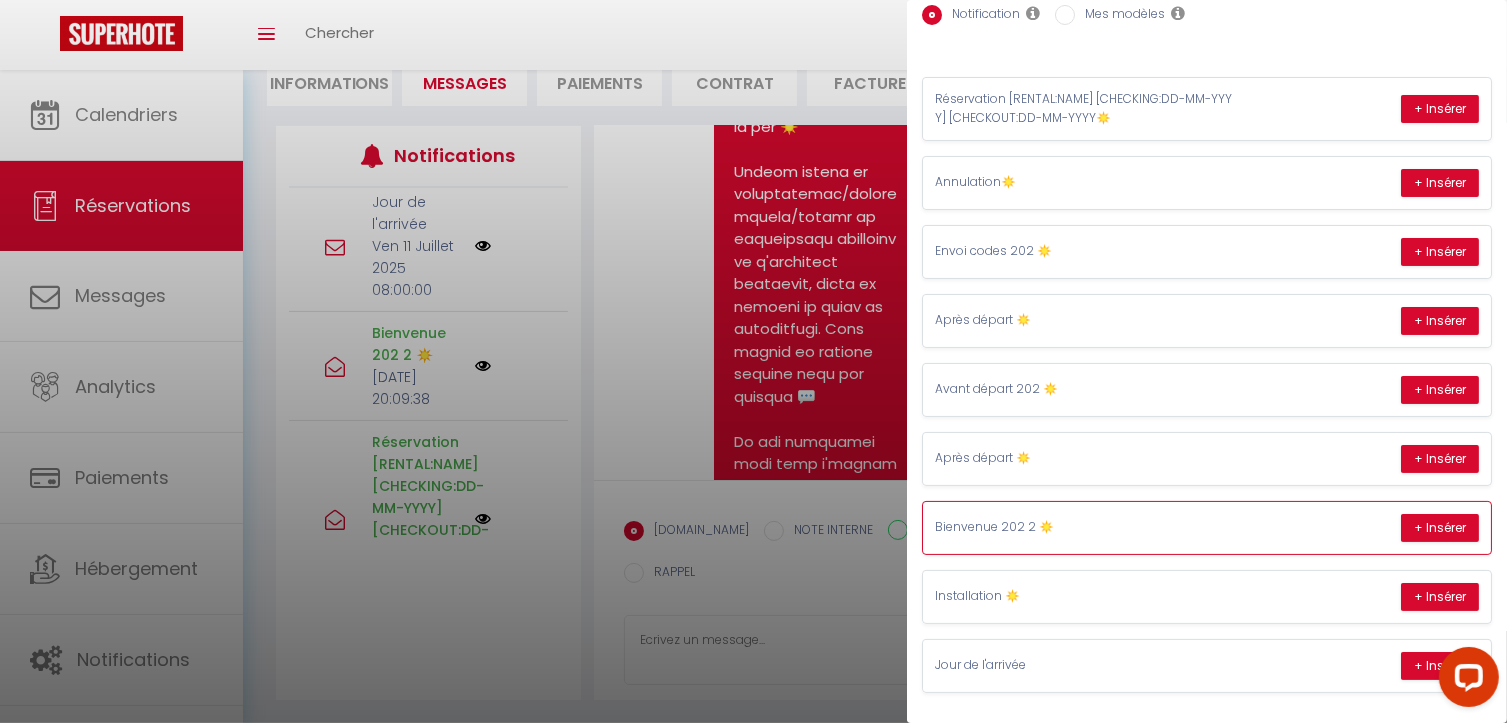 click on "Bienvenue 202 2 ☀️   + Insérer" at bounding box center (1207, 528) 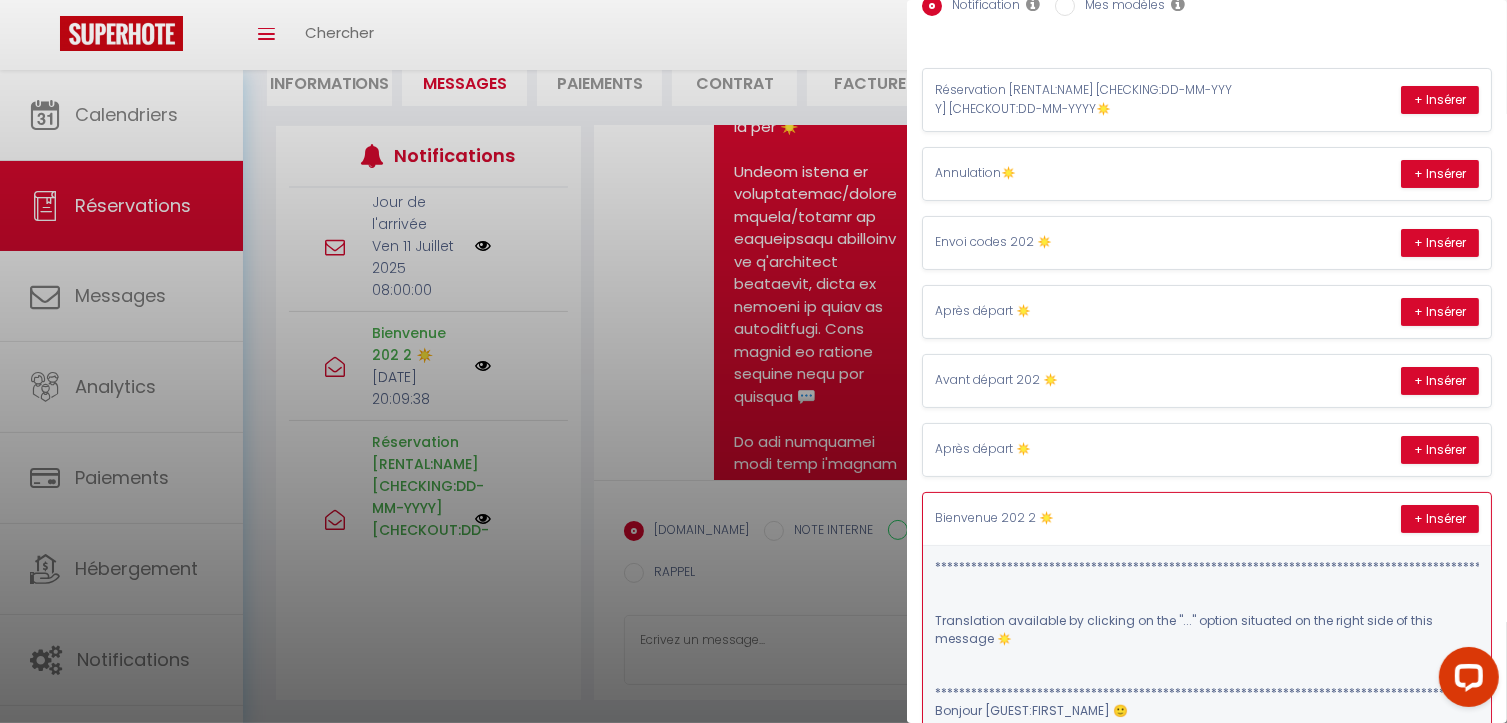 click on "Bienvenue 202 2 ☀️   + Insérer" at bounding box center (1207, 519) 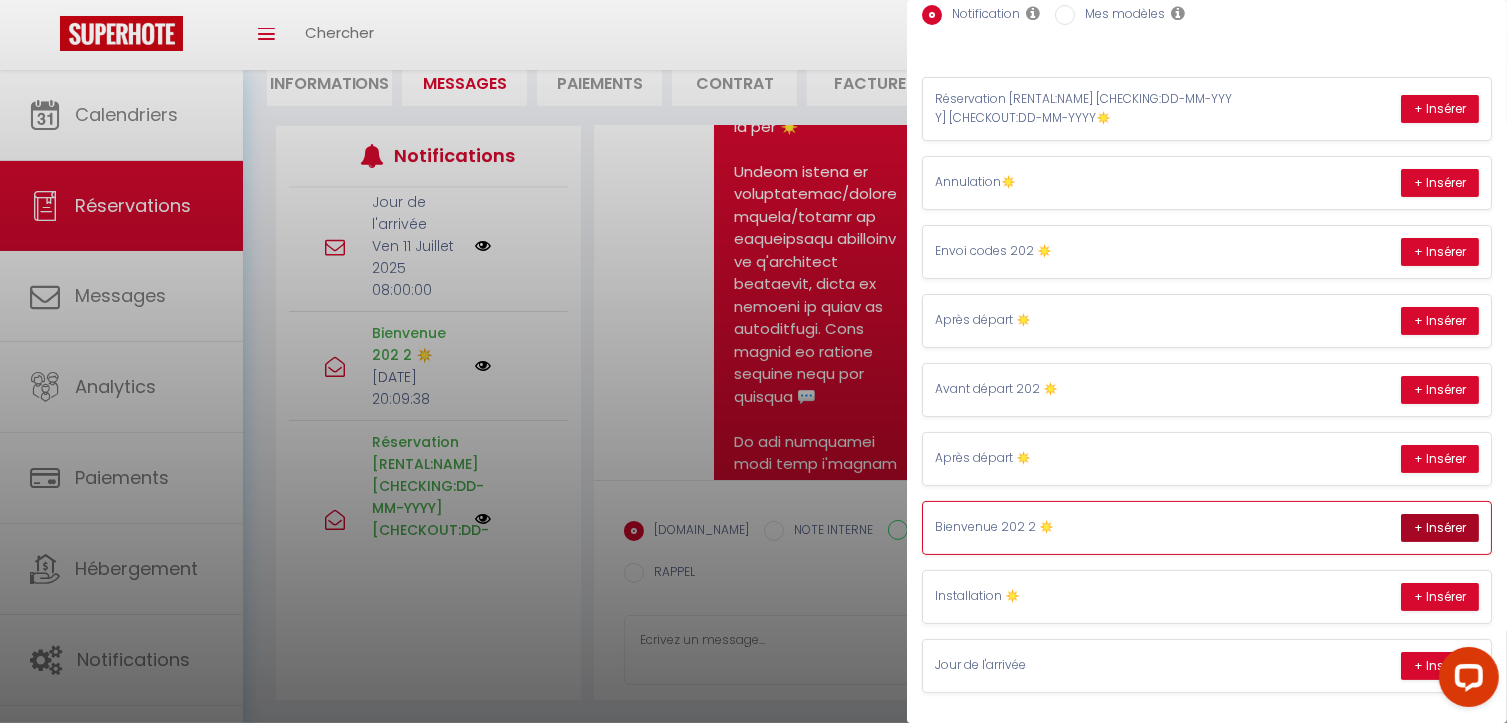 click on "+ Insérer" at bounding box center [1440, 528] 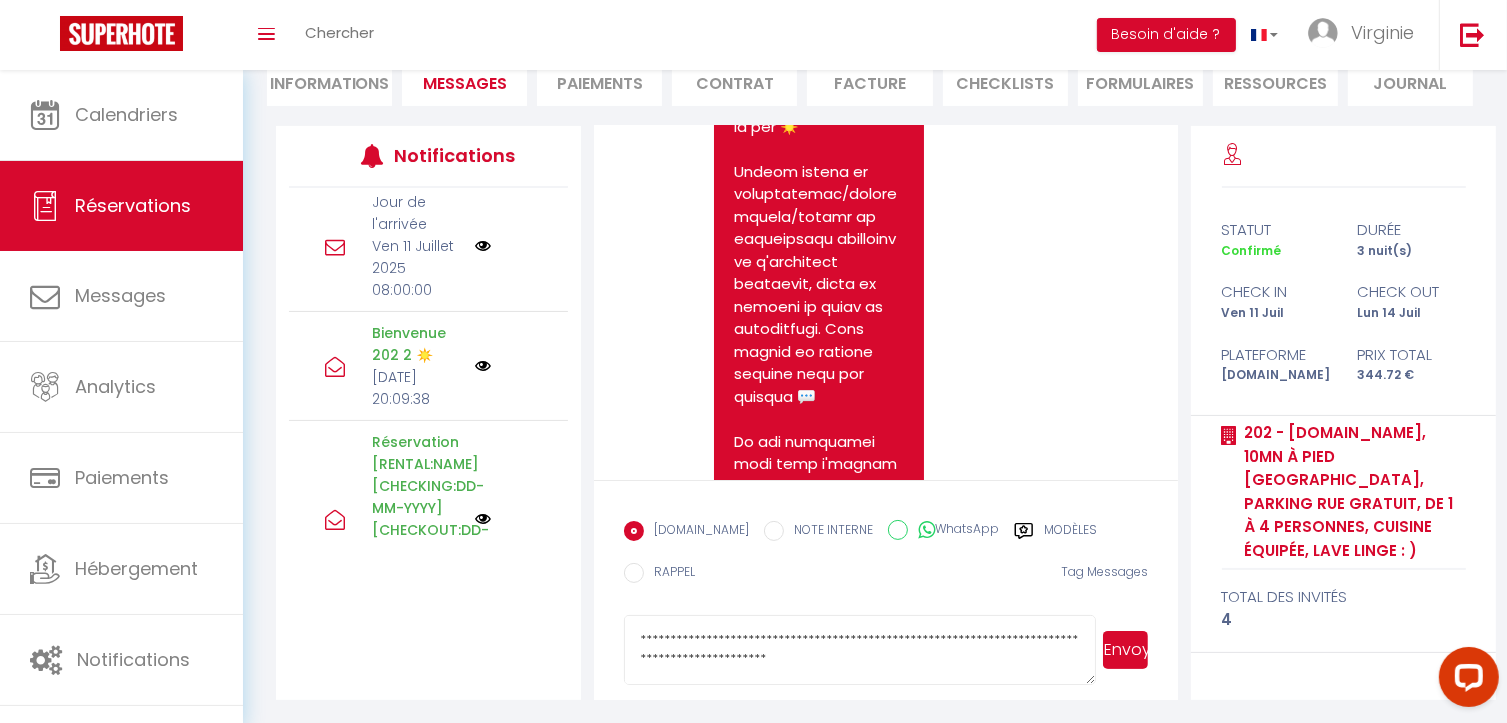 click on "Envoyer" at bounding box center [1125, 650] 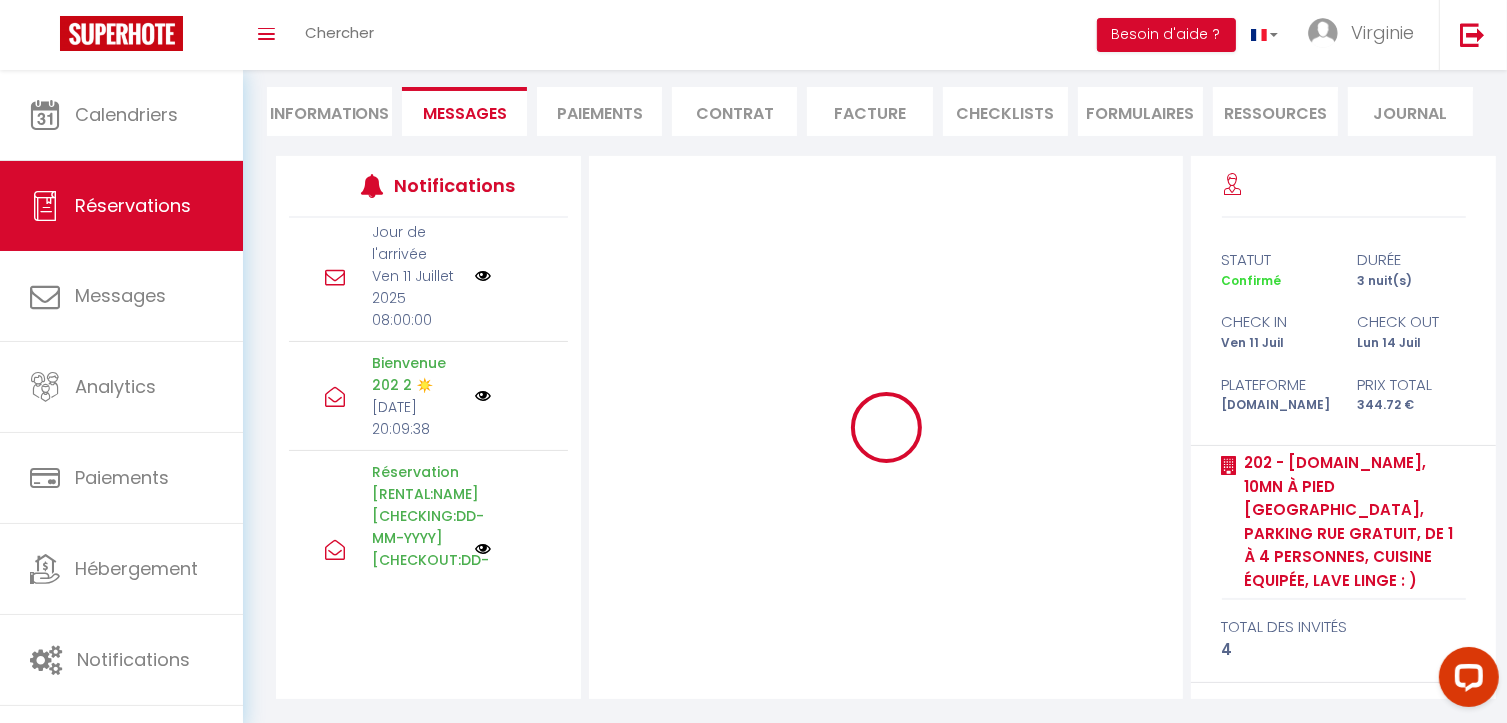 scroll, scrollTop: 175, scrollLeft: 0, axis: vertical 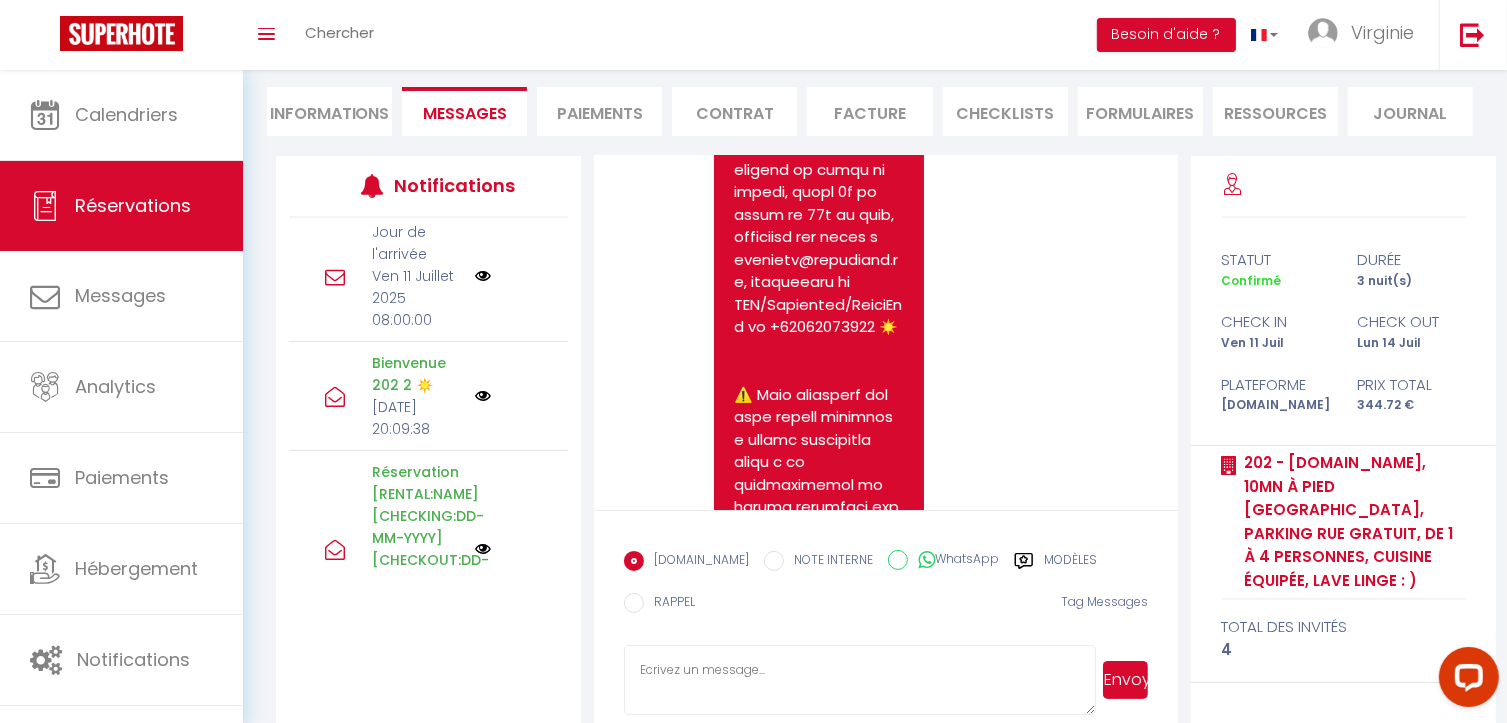 click on "https://concombre.eu/rue-de-lyon-blanc" at bounding box center [796, -4072] 